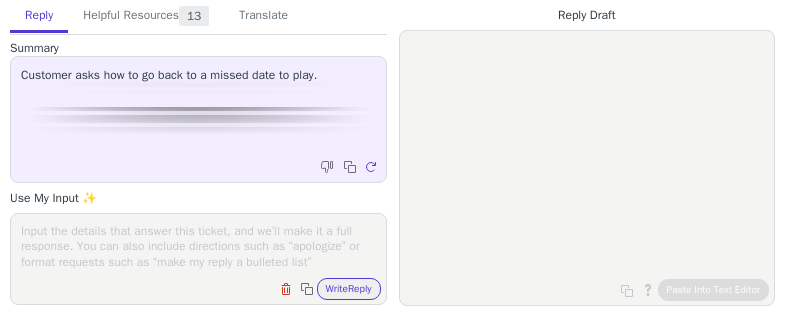 scroll, scrollTop: 0, scrollLeft: 0, axis: both 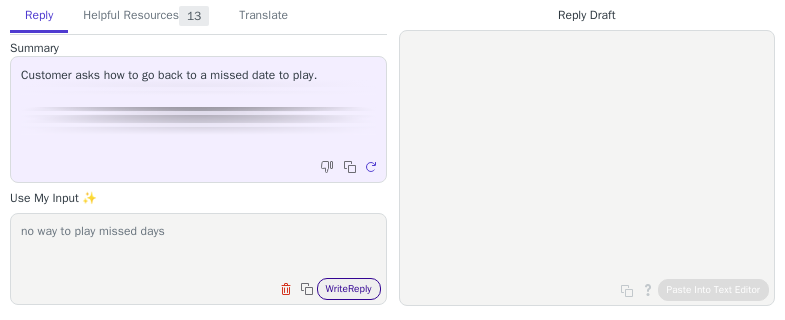 type on "no way to play missed days" 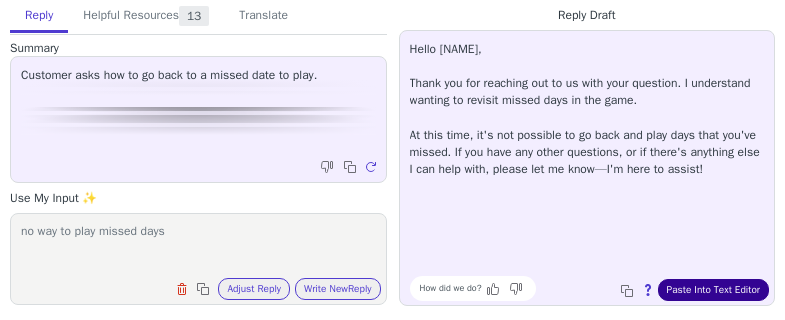 click on "Paste Into Text Editor" at bounding box center (713, 290) 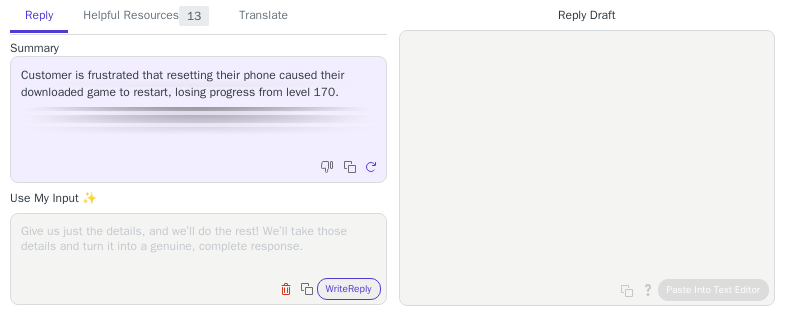 scroll, scrollTop: 0, scrollLeft: 0, axis: both 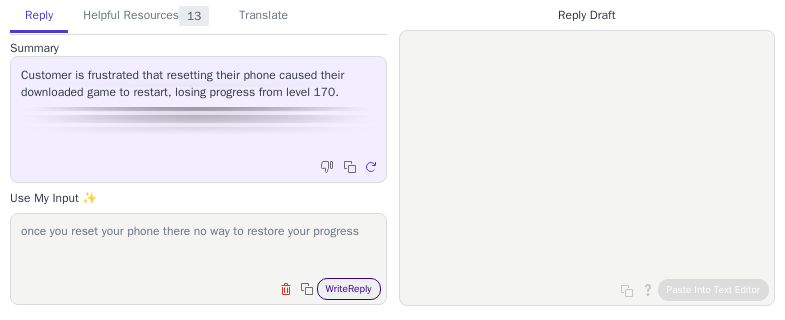 type on "once you reset your phone there no way to restore your progress" 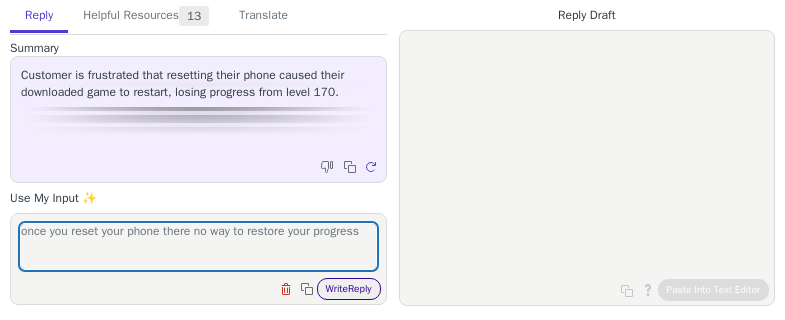 click on "Write  Reply" at bounding box center [349, 289] 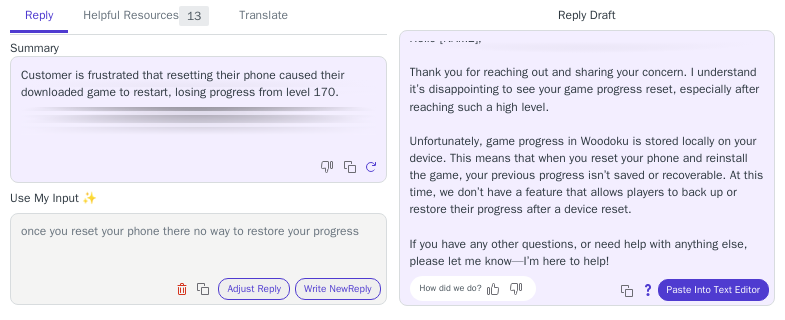 scroll, scrollTop: 28, scrollLeft: 0, axis: vertical 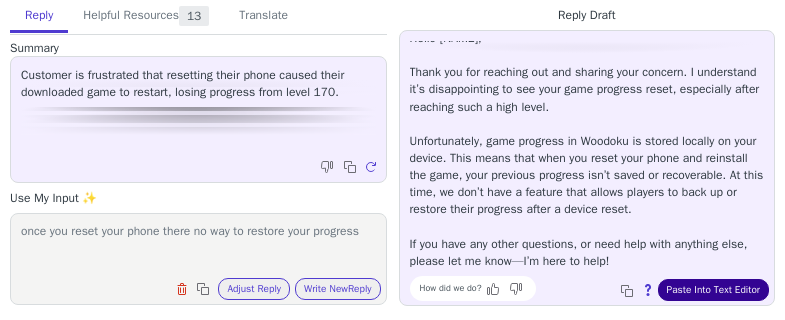 click on "Paste Into Text Editor" at bounding box center (713, 290) 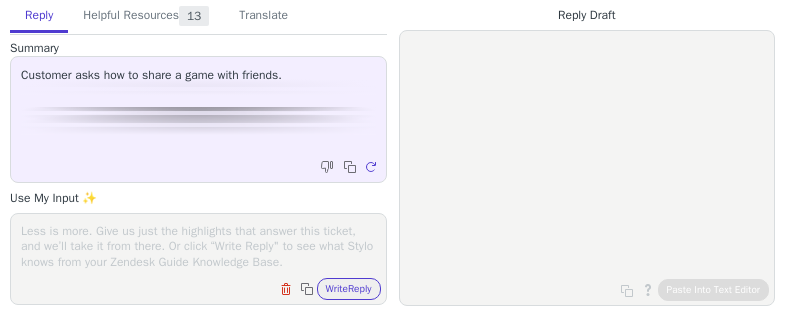scroll, scrollTop: 0, scrollLeft: 0, axis: both 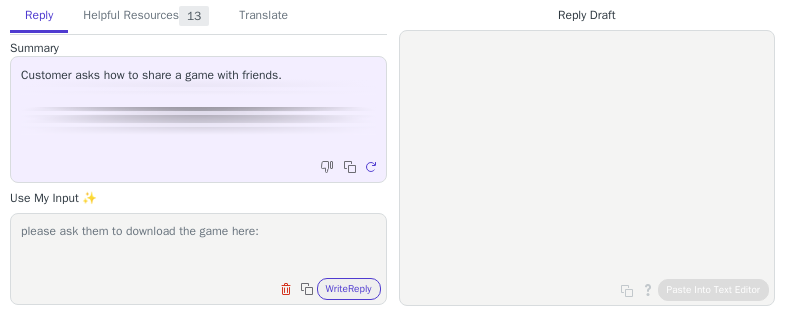 paste on "https://play.google.com/store/apps/details?id=com.tripledot.woodoku&pcampaignid=web_share" 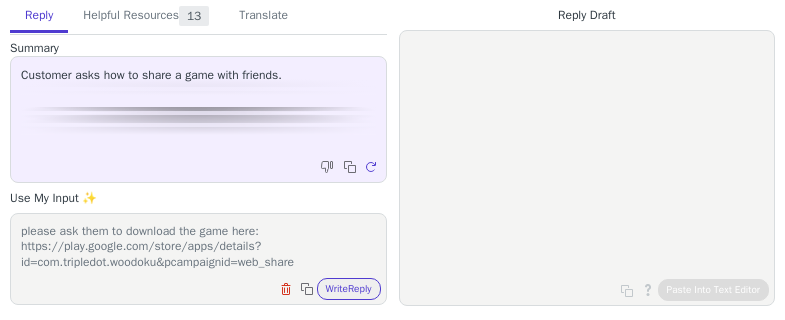 scroll, scrollTop: 0, scrollLeft: 0, axis: both 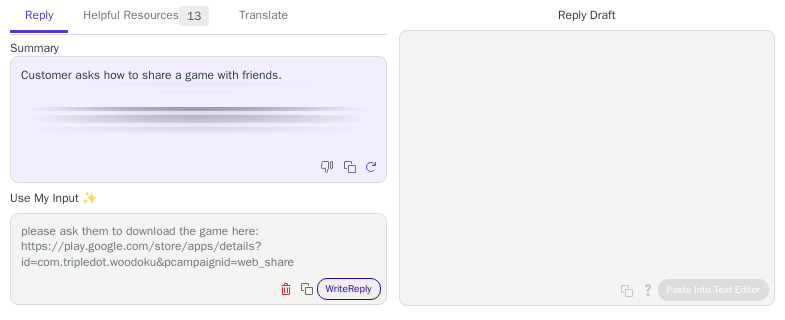 type on "please ask them to download the game here: https://play.google.com/store/apps/details?id=com.tripledot.woodoku&pcampaignid=web_share" 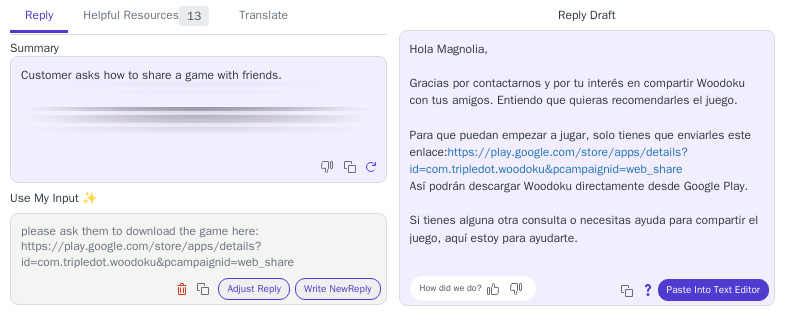 scroll, scrollTop: 0, scrollLeft: 0, axis: both 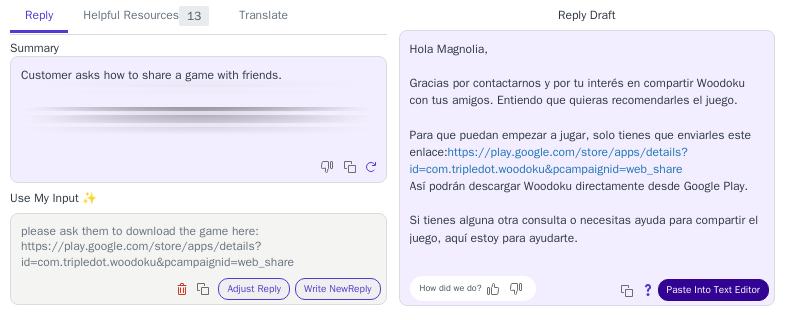 click on "Paste Into Text Editor" at bounding box center (713, 290) 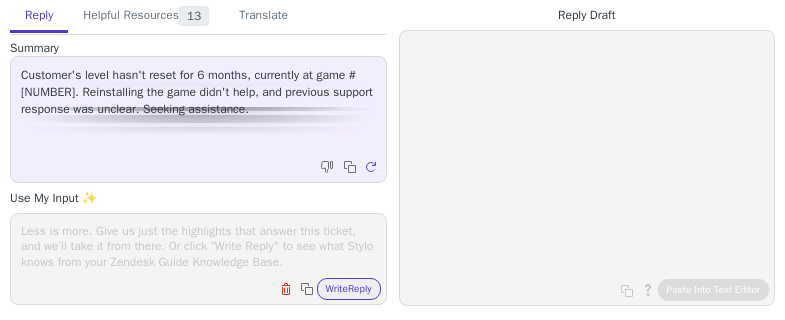 scroll, scrollTop: 0, scrollLeft: 0, axis: both 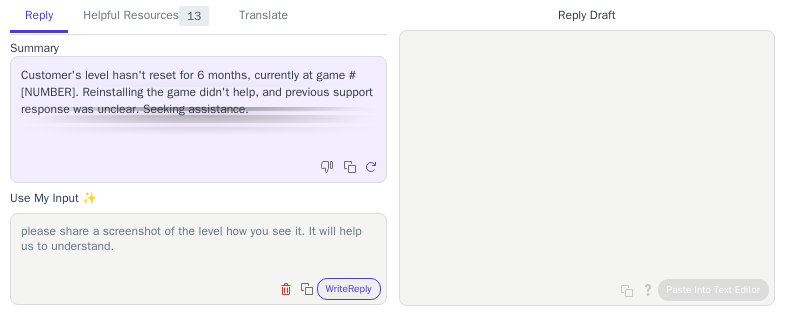type on "please share a screenshot of the level how you see it. It will help us to understand." 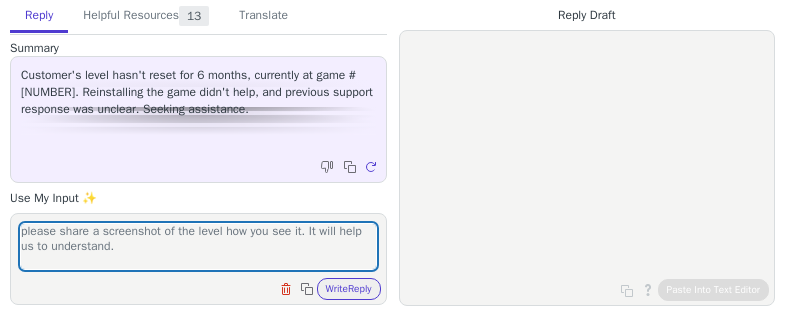 click on "Clear field Copy to clipboard Write  Reply" at bounding box center [208, 287] 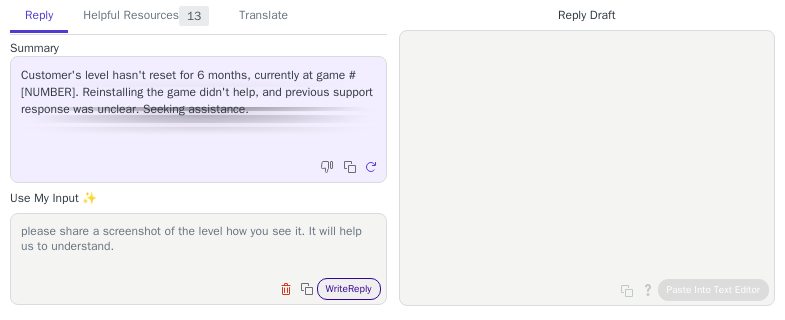 click on "Write  Reply" at bounding box center (349, 289) 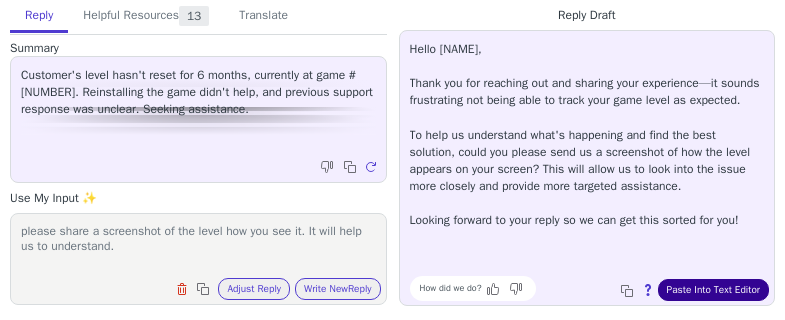 click on "Paste Into Text Editor" at bounding box center (713, 290) 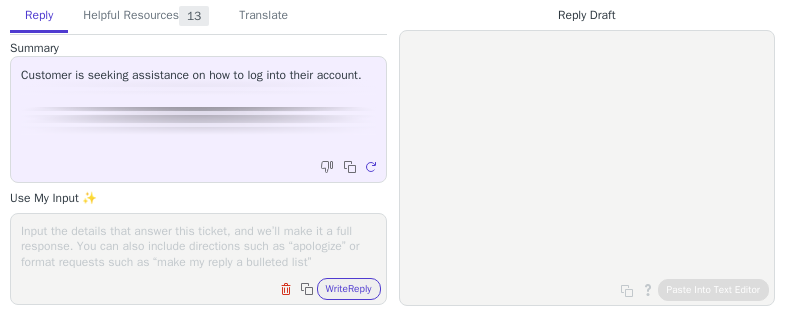 scroll, scrollTop: 0, scrollLeft: 0, axis: both 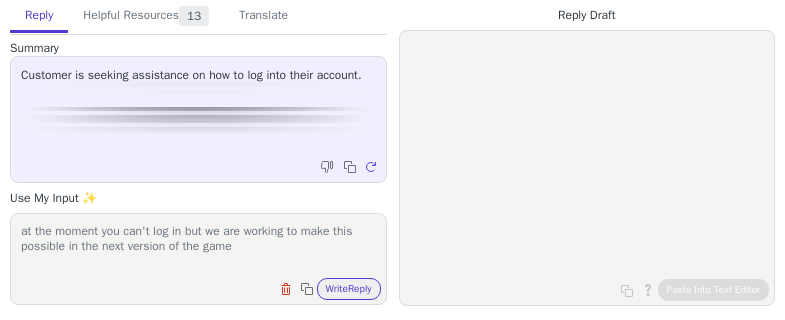 type on "at the moment you can't log in but we are working to make this possible in the next version of the game" 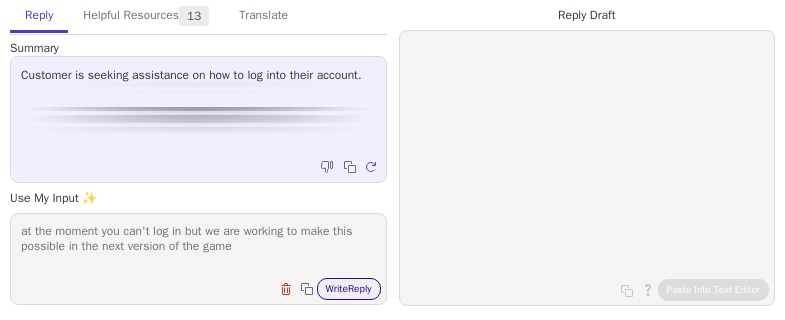 click on "Write  Reply" at bounding box center (349, 289) 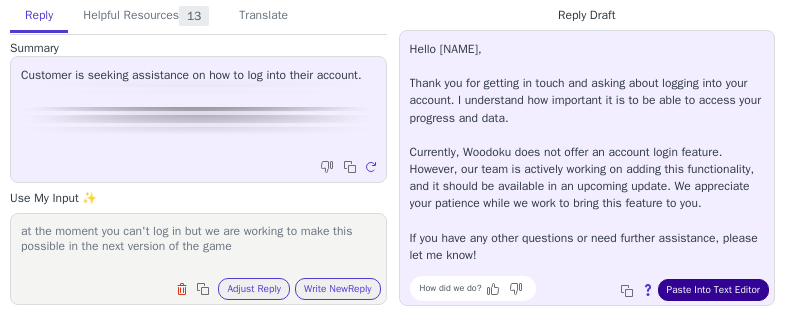 click on "Paste Into Text Editor" at bounding box center [713, 290] 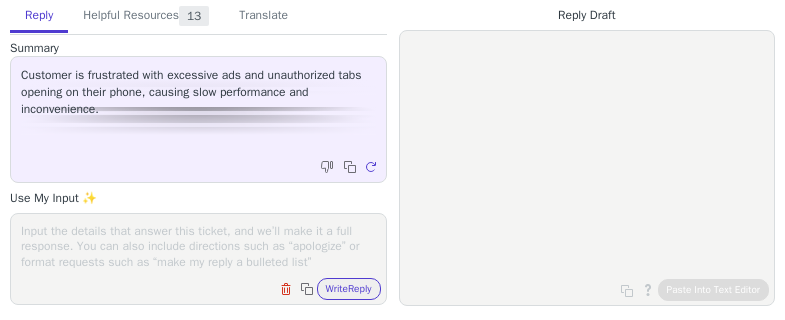 scroll, scrollTop: 0, scrollLeft: 0, axis: both 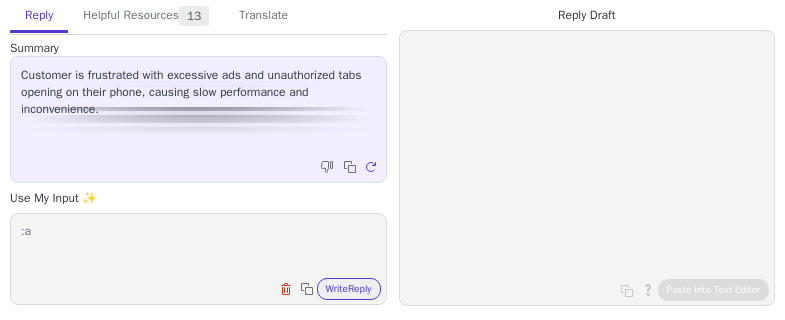 type on ":" 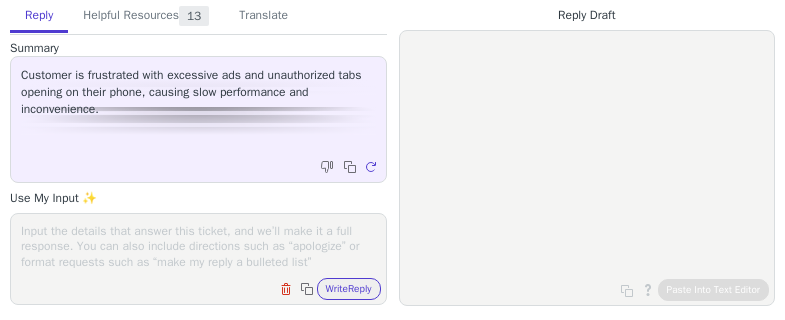 paste on "Hello!
We appreciate you reaching out to us! We understand how important keeping the game safe and playful is, and we are terribly sorry for this situation.
We are keeping track of all ads you and other players are seeing and reporting them to the correct department to keep the ecosystem safe and the gameplay uneventful. In a situation like this, we would need more information in order to investigate it properly. It is essential that a screenshot of this ad is sent to us for further review.
If you have any more questions, comments, concerns or compliments, please feel welcome to reach out as we would be more than happy to assist you." 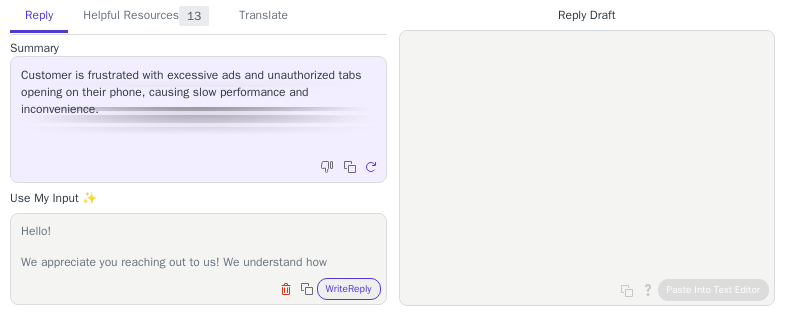 scroll, scrollTop: 201, scrollLeft: 0, axis: vertical 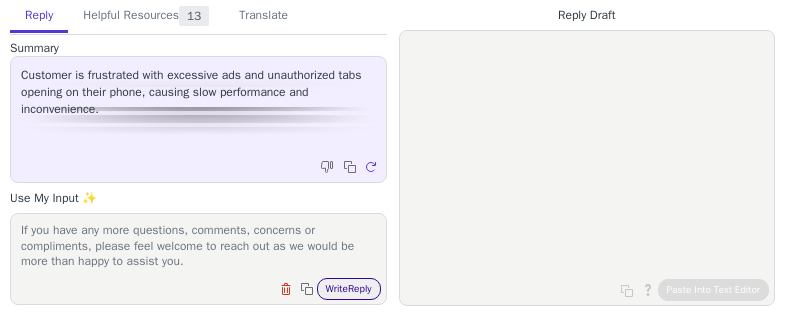 type on "Hello!
We appreciate you reaching out to us! We understand how important keeping the game safe and playful is, and we are terribly sorry for this situation.
We are keeping track of all ads you and other players are seeing and reporting them to the correct department to keep the ecosystem safe and the gameplay uneventful. In a situation like this, we would need more information in order to investigate it properly. It is essential that a screenshot of this ad is sent to us for further review.
If you have any more questions, comments, concerns or compliments, please feel welcome to reach out as we would be more than happy to assist you." 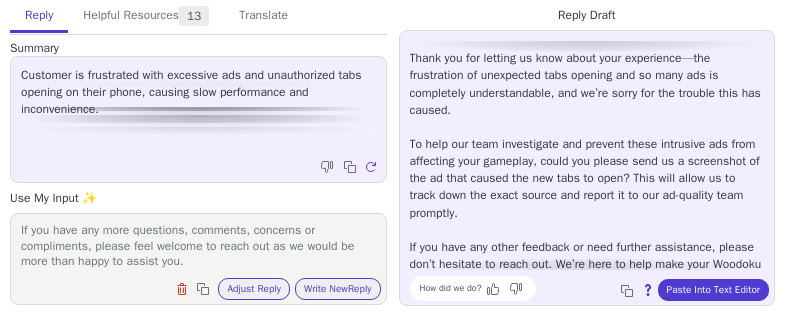 scroll, scrollTop: 45, scrollLeft: 0, axis: vertical 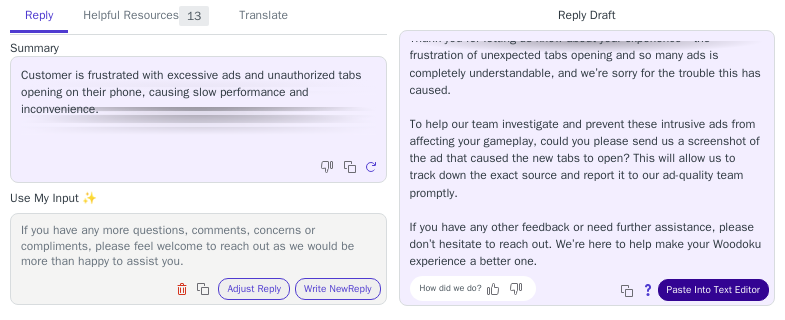 click on "Paste Into Text Editor" at bounding box center (713, 290) 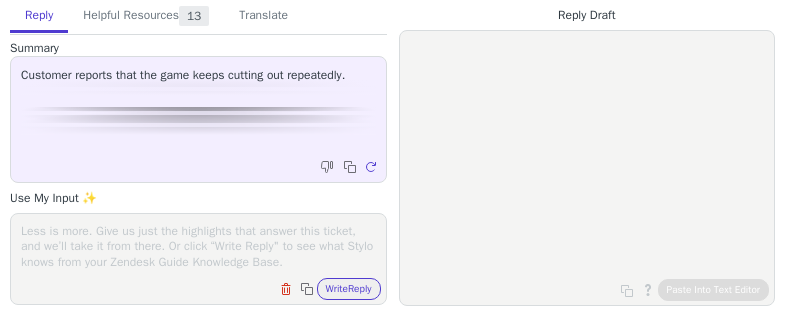 scroll, scrollTop: 0, scrollLeft: 0, axis: both 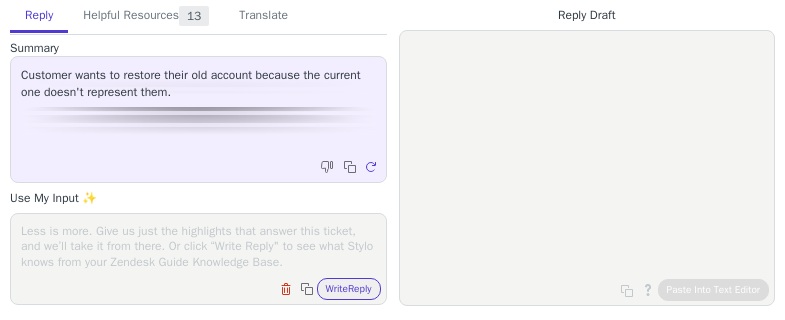 click at bounding box center (198, 246) 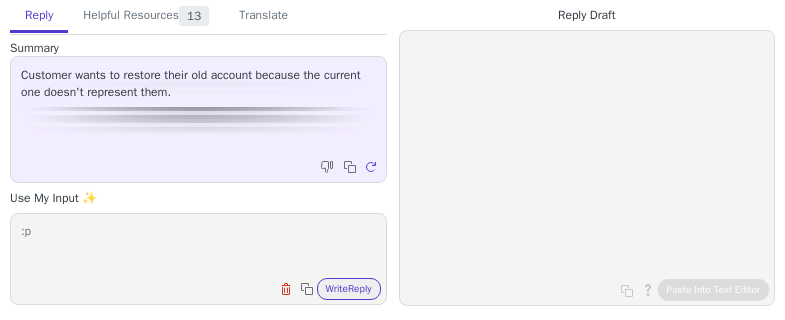 type on ":" 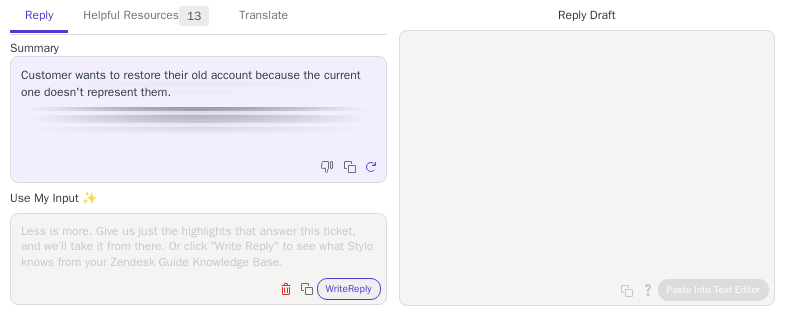 paste on "Hello,
Thank you for getting in touch about your progress not saving—I know how important it is to keep your game achievements safe.
Right now, saving game progress isn't a feature we have just yet. The good news is that our team is already working on adding this option, and it should be available in an upcoming update. We appreciate your patience while we work to bring this feature to you. If you have any other questions or if there's anything else I can help with, just let me know!" 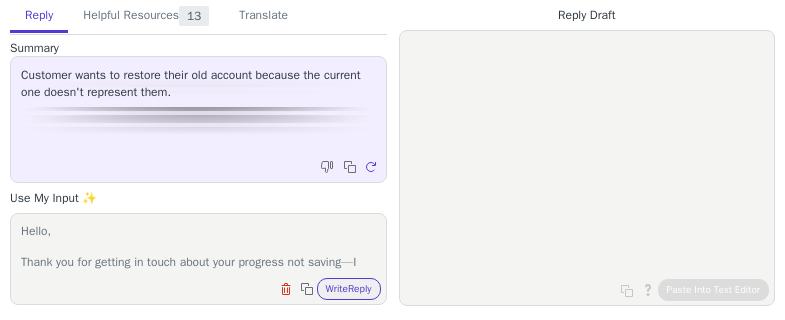 scroll, scrollTop: 154, scrollLeft: 0, axis: vertical 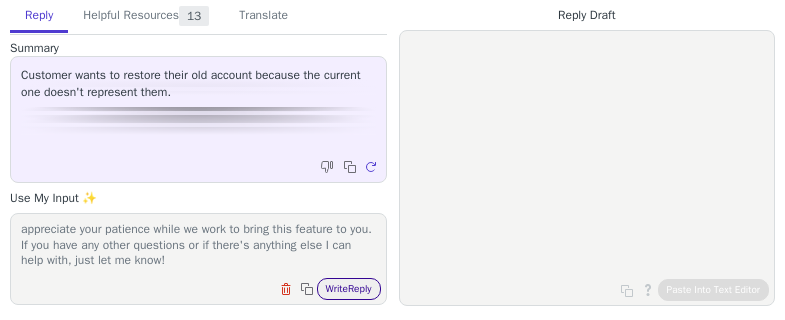 type on "Hello,
Thank you for getting in touch about your progress not saving—I know how important it is to keep your game achievements safe.
Right now, saving game progress isn't a feature we have just yet. The good news is that our team is already working on adding this option, and it should be available in an upcoming update. We appreciate your patience while we work to bring this feature to you. If you have any other questions or if there's anything else I can help with, just let me know!" 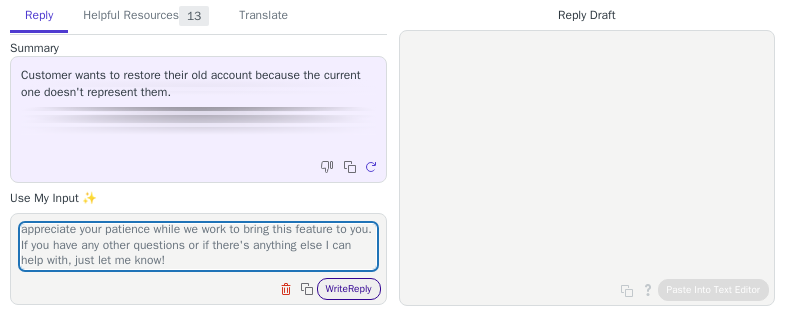 click on "Write  Reply" at bounding box center [349, 289] 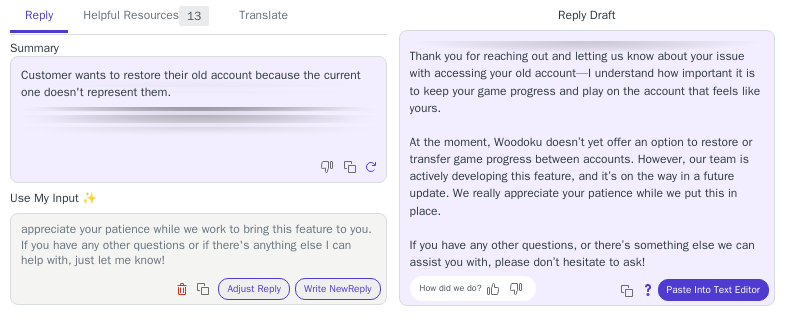 scroll, scrollTop: 28, scrollLeft: 0, axis: vertical 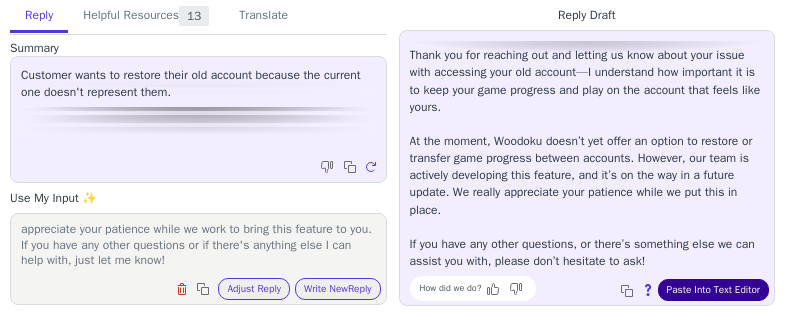 click on "Paste Into Text Editor" at bounding box center (713, 290) 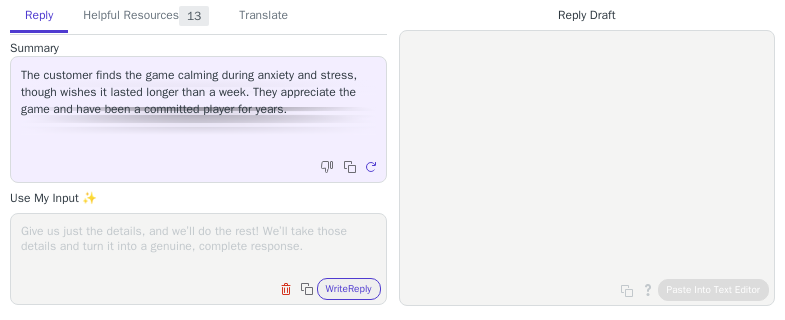 scroll, scrollTop: 0, scrollLeft: 0, axis: both 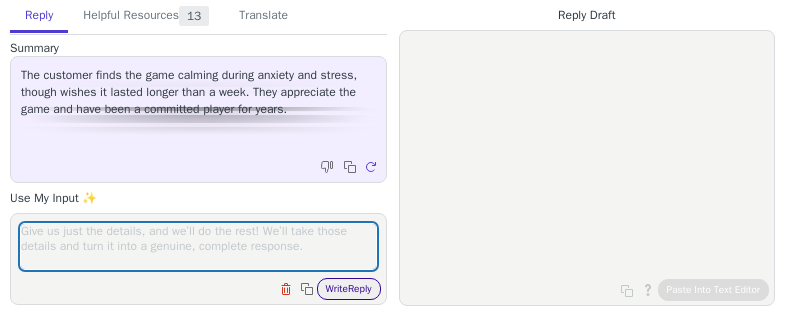 click on "Write  Reply" at bounding box center [349, 289] 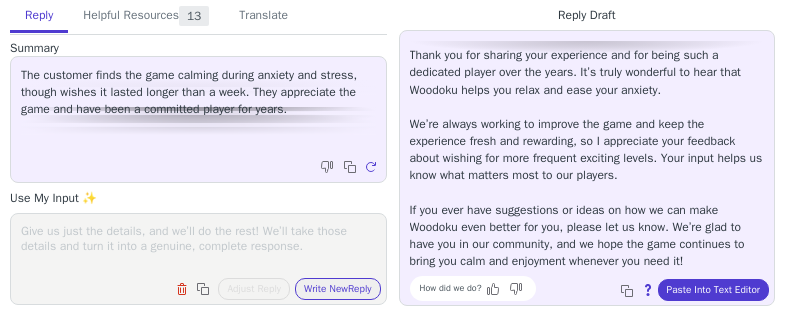 scroll, scrollTop: 45, scrollLeft: 0, axis: vertical 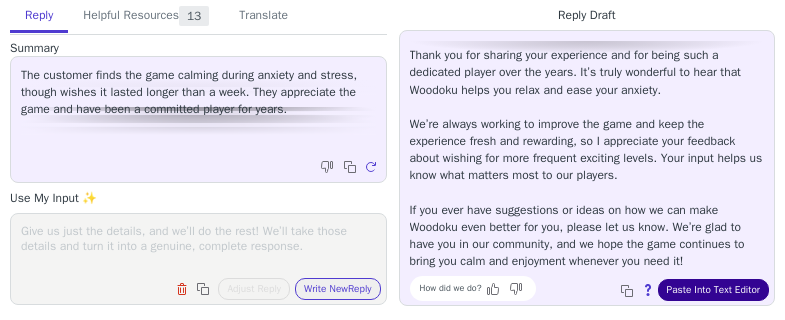 click on "Paste Into Text Editor" at bounding box center (713, 290) 